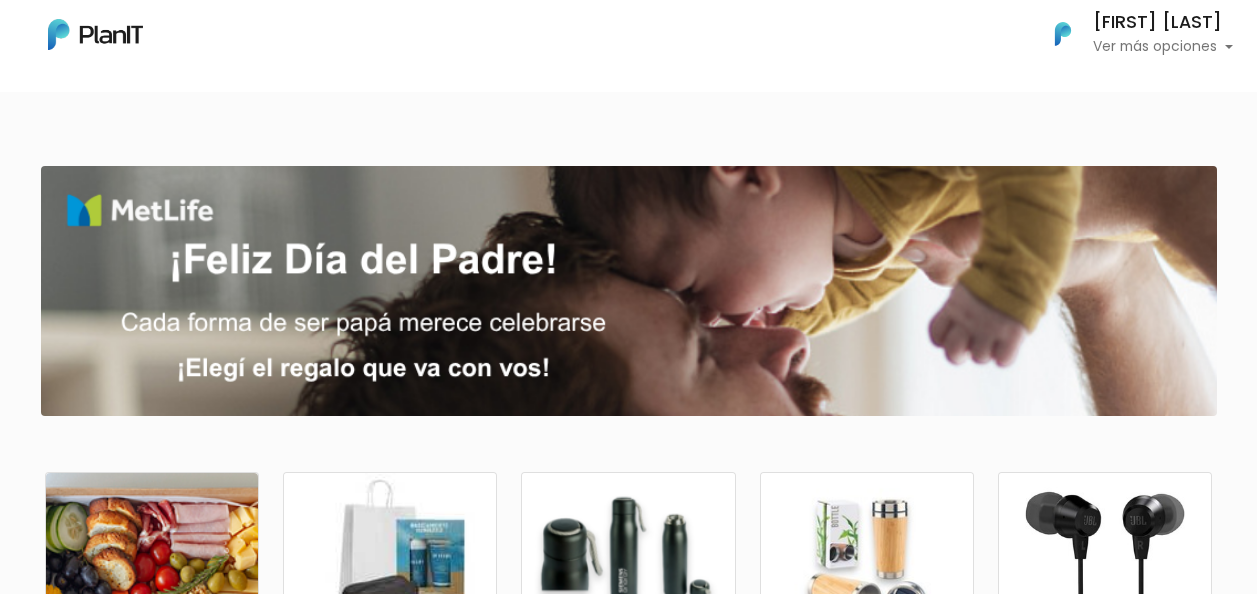 scroll, scrollTop: 0, scrollLeft: 0, axis: both 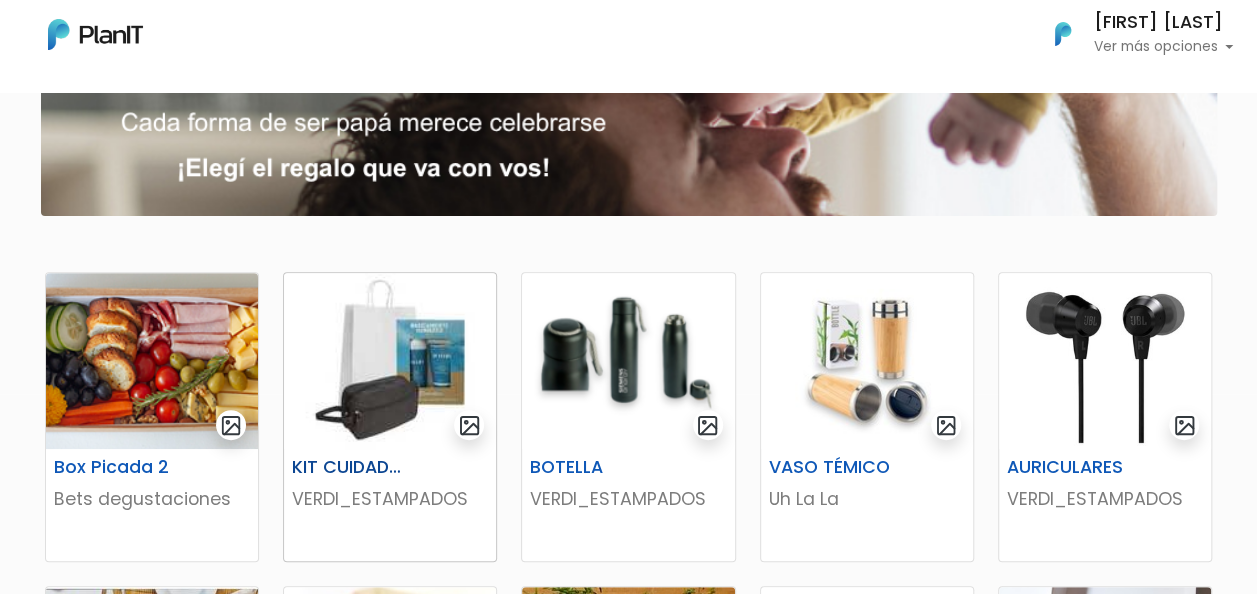 click at bounding box center (390, 361) 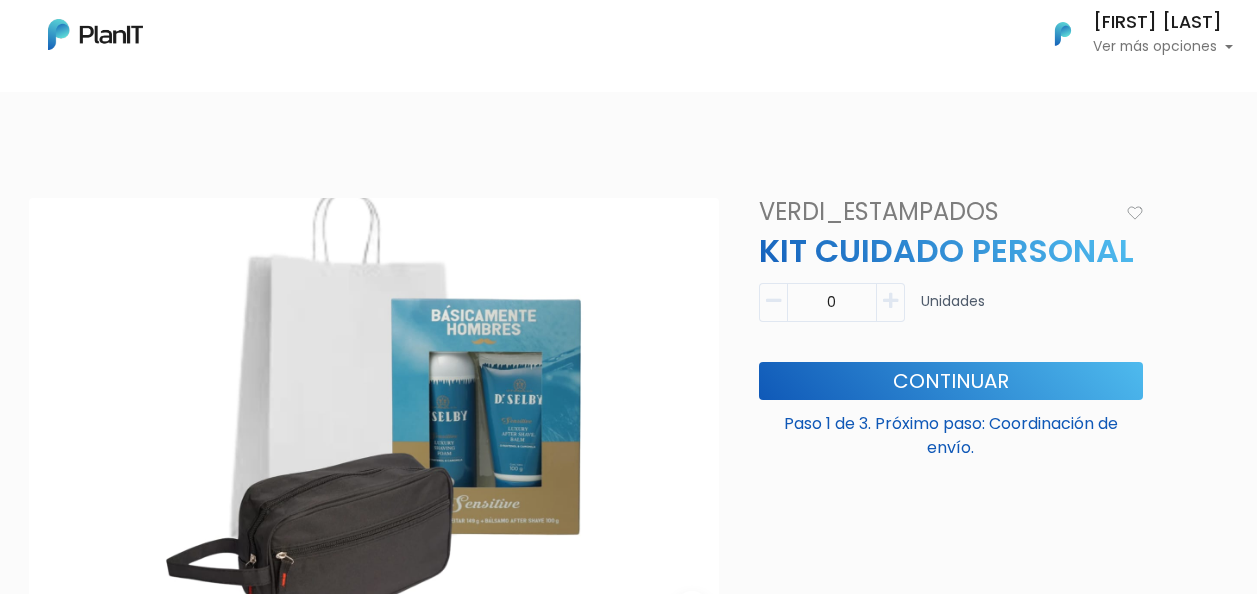 scroll, scrollTop: 0, scrollLeft: 0, axis: both 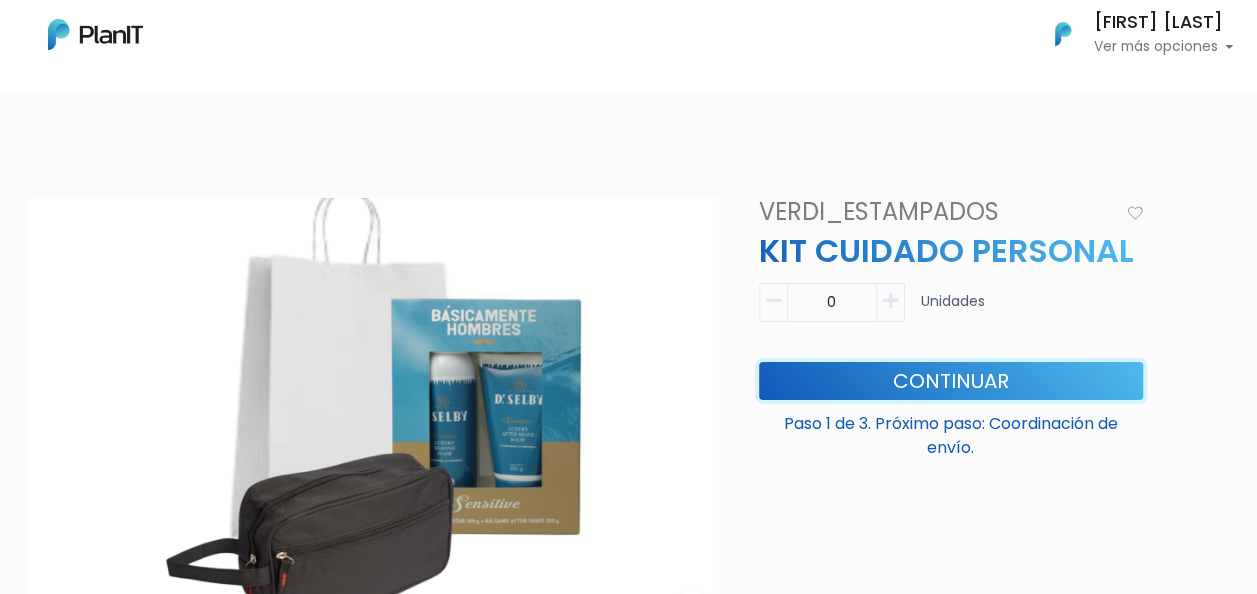 click on "Continuar" at bounding box center [951, 381] 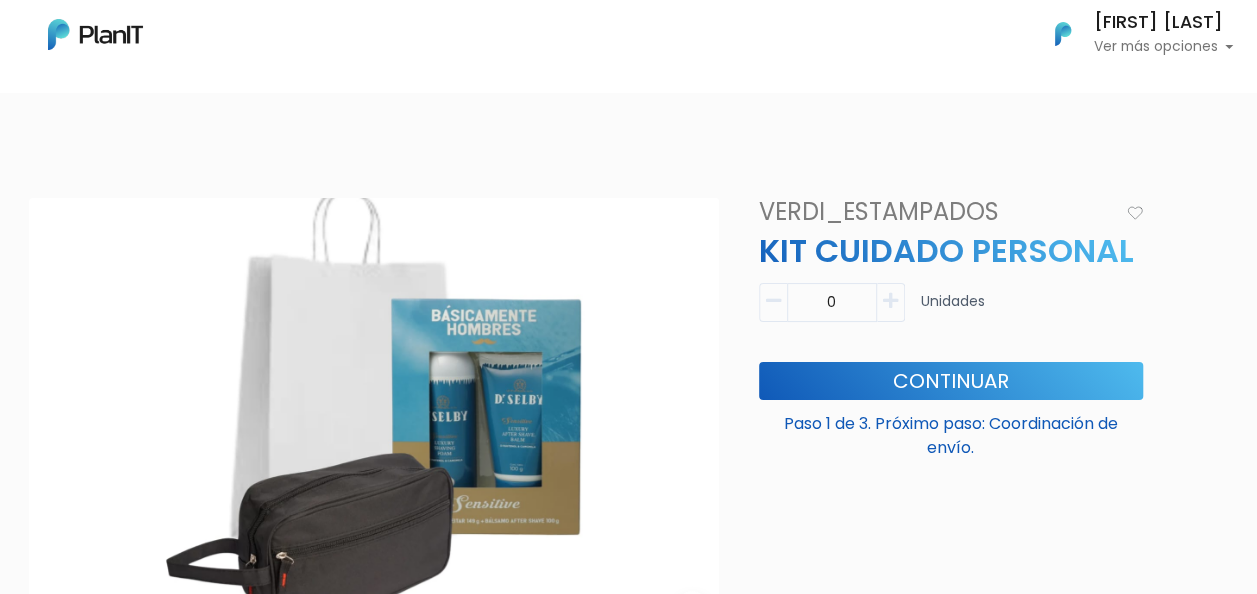click at bounding box center [890, 301] 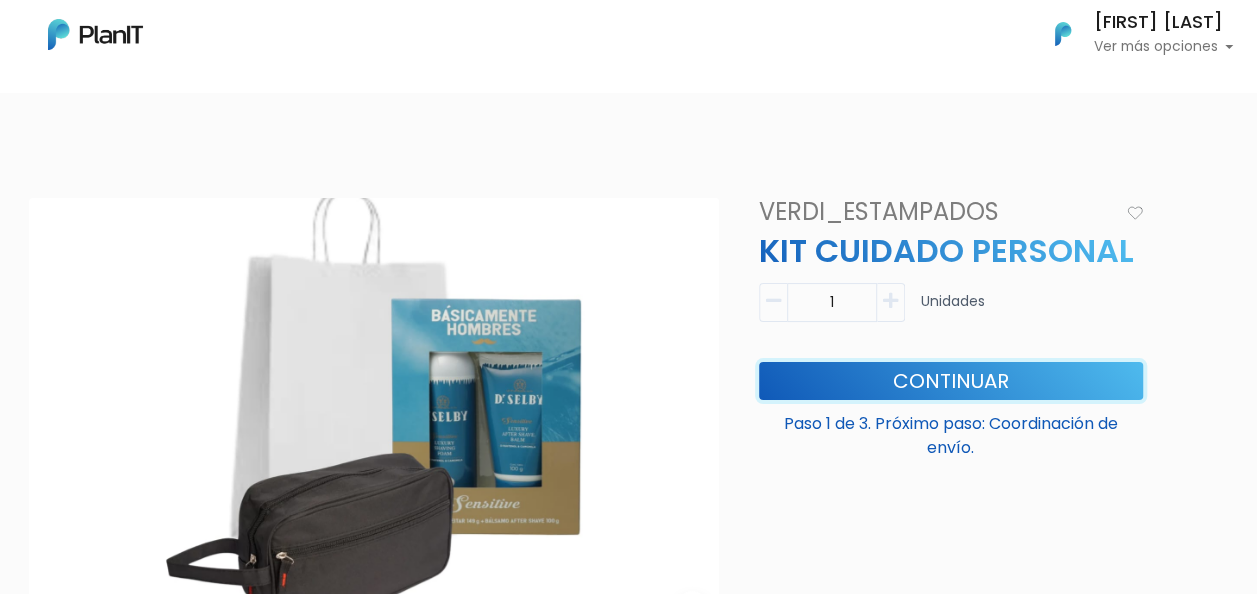 click on "Continuar" at bounding box center [951, 381] 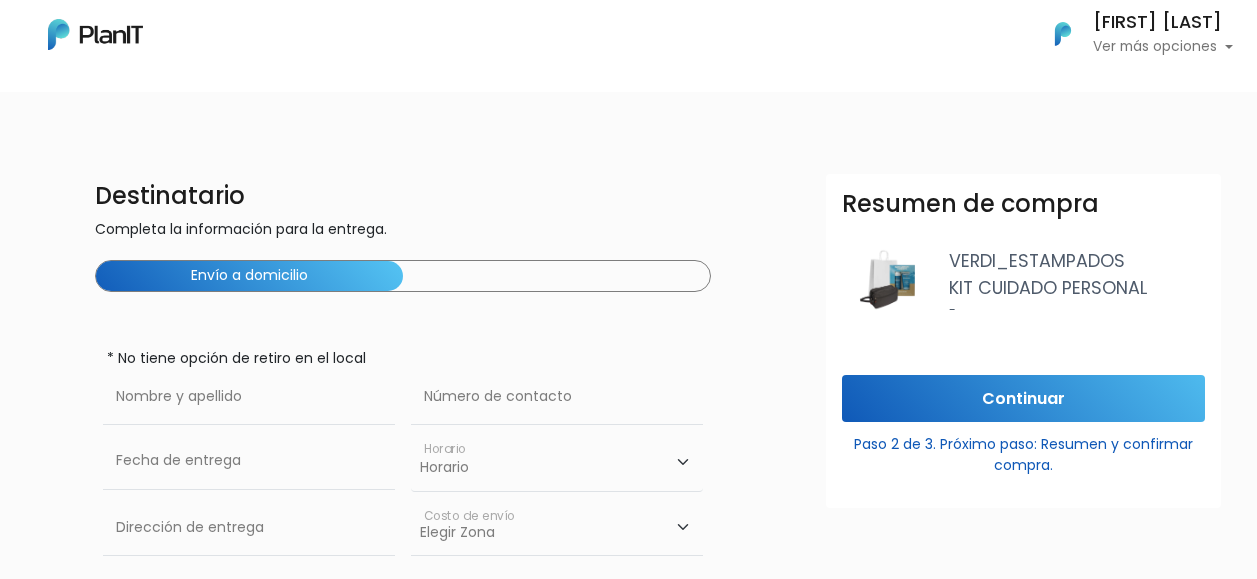 scroll, scrollTop: 0, scrollLeft: 0, axis: both 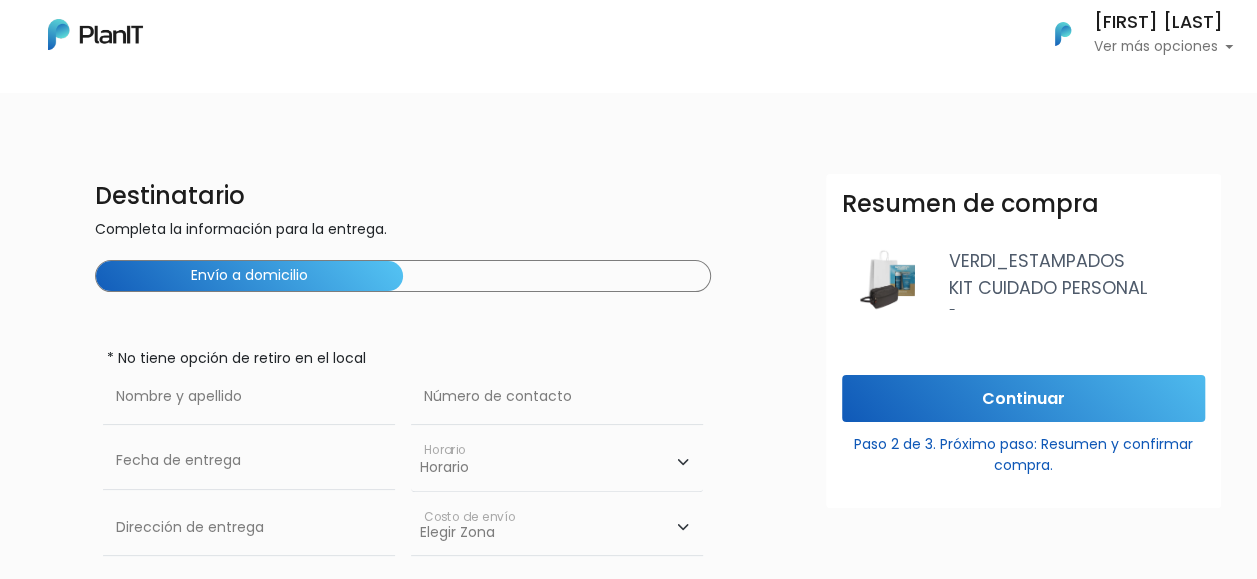 click on "Envío a domicilio" at bounding box center (249, 276) 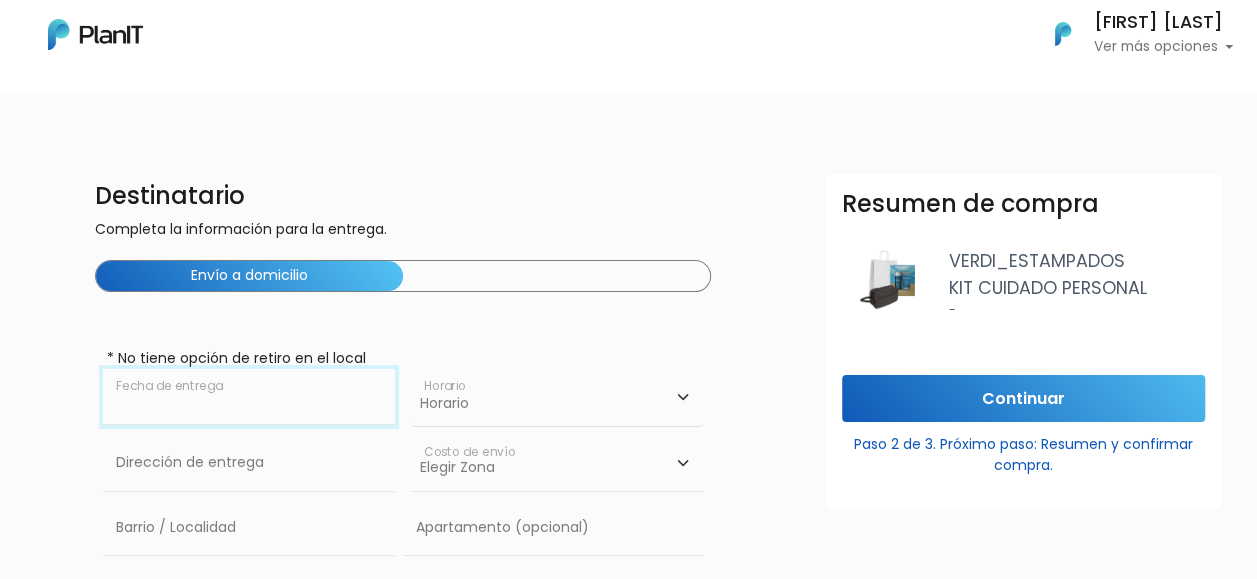 click at bounding box center (249, 397) 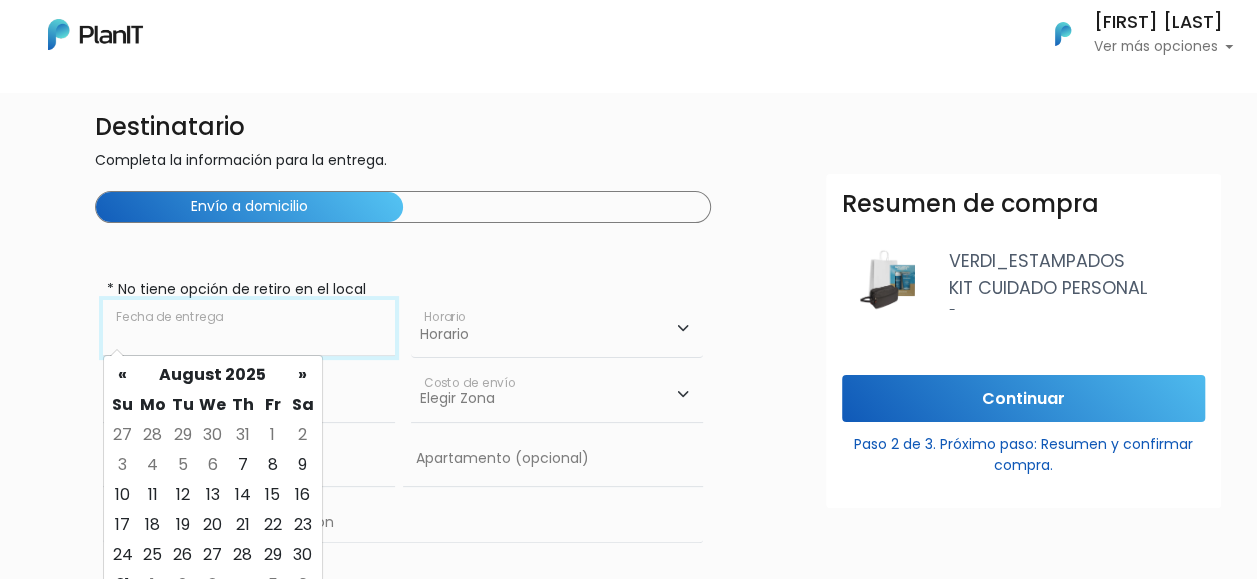 scroll, scrollTop: 100, scrollLeft: 0, axis: vertical 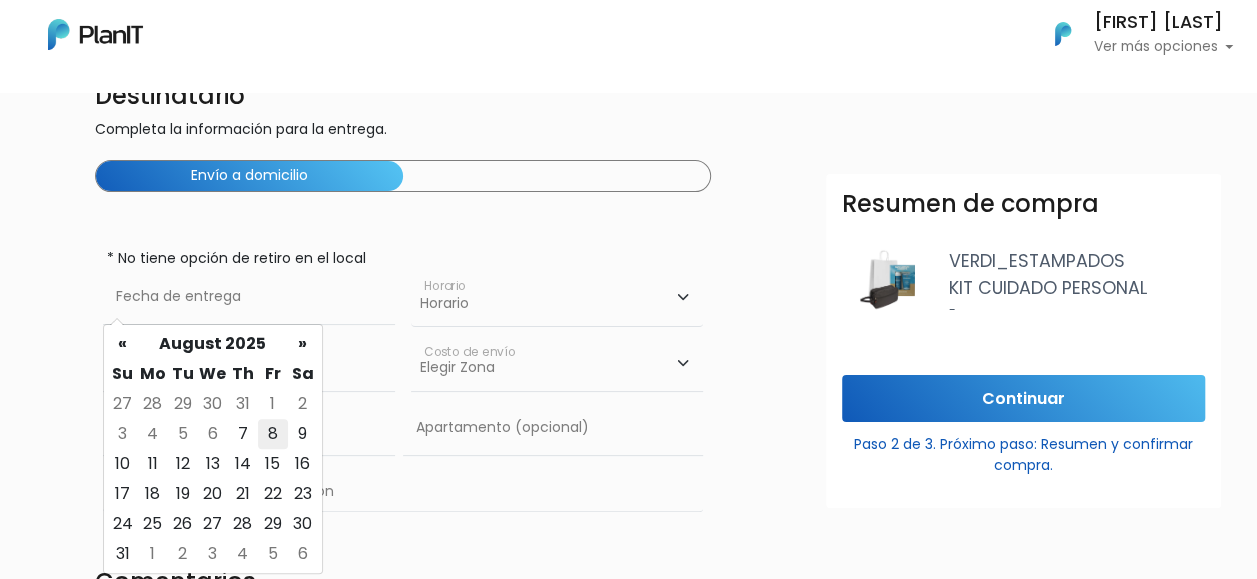 click on "8" at bounding box center (273, 434) 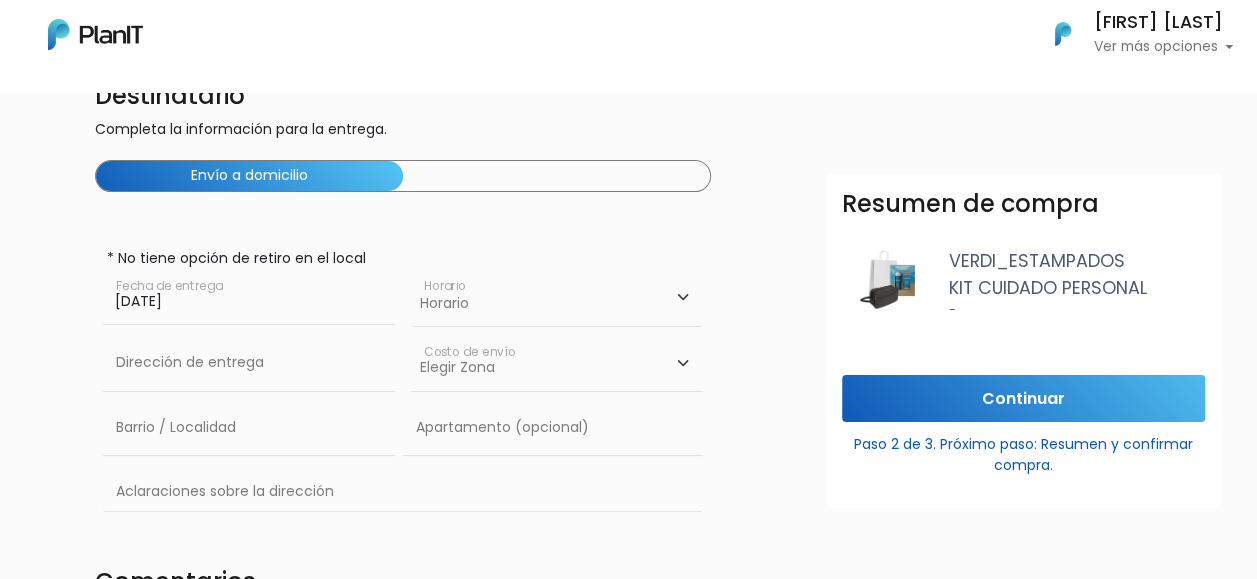 click on "Horario 08:00 - 10:00
10:00 - 12:00
14:00 - 16:00
16:00 - 18:00" at bounding box center (557, 298) 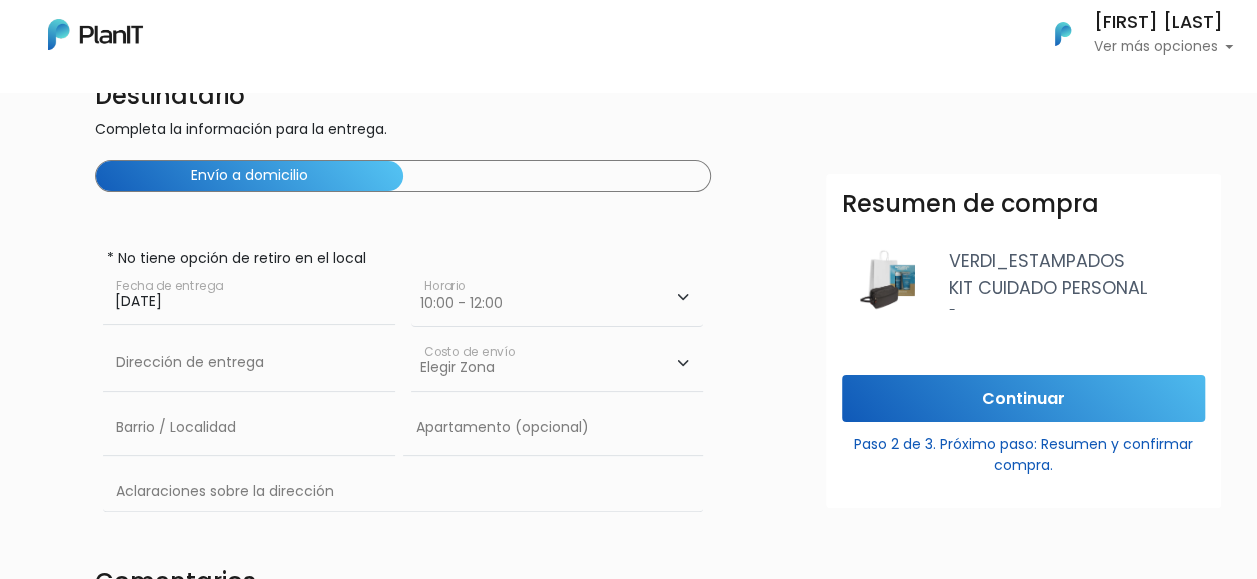 click on "Horario 08:00 - 10:00
10:00 - 12:00
14:00 - 16:00
16:00 - 18:00" at bounding box center [557, 298] 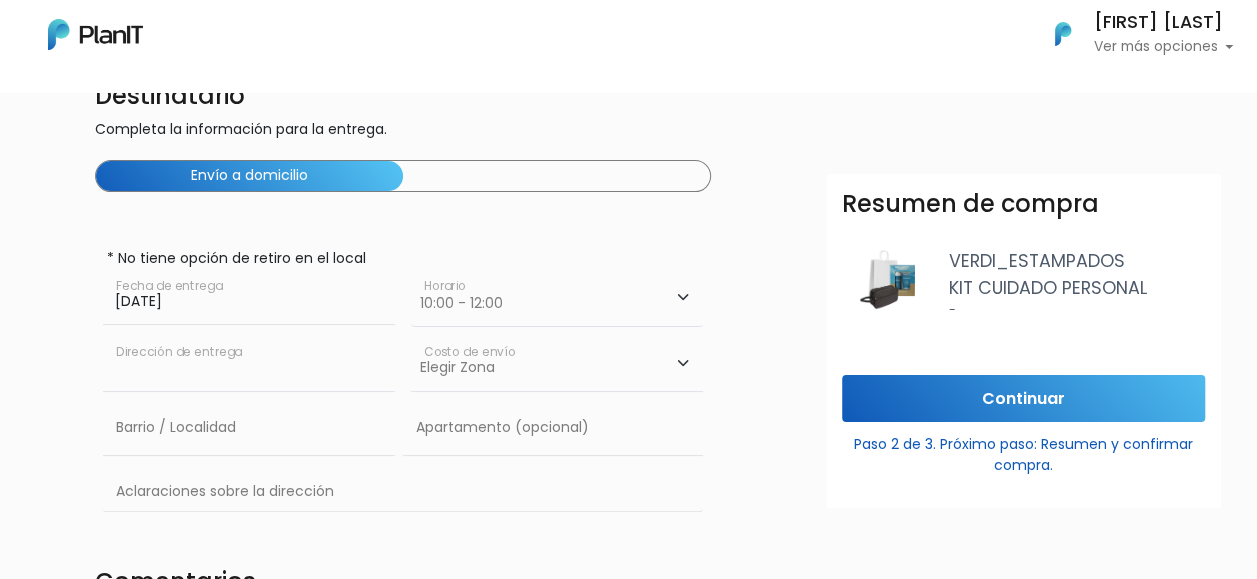 click at bounding box center (249, 363) 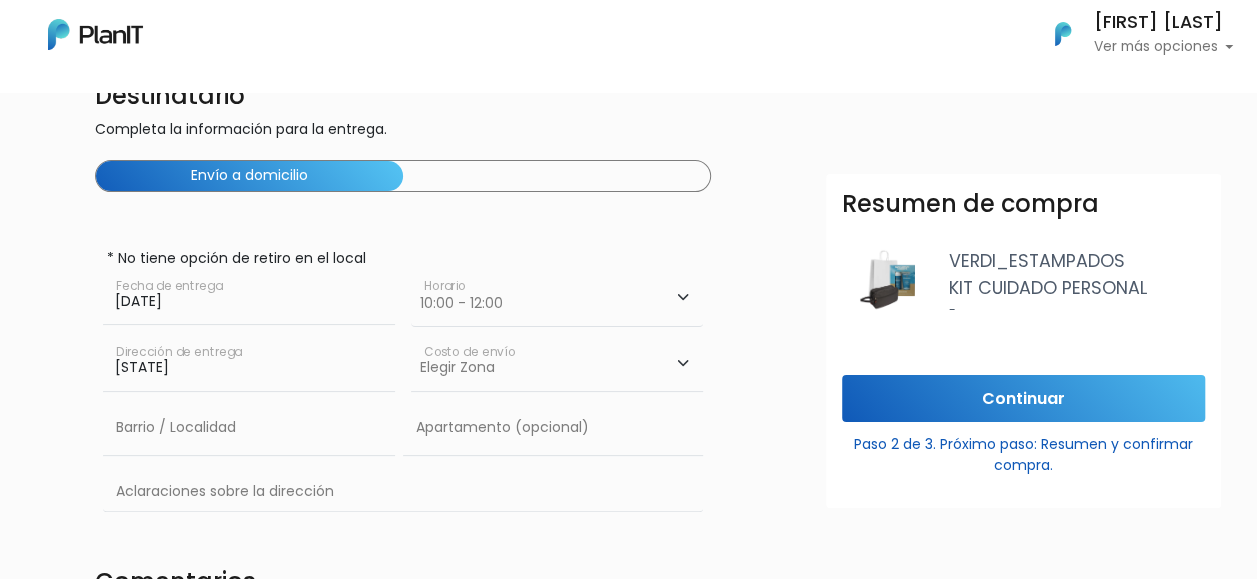 type on "c" 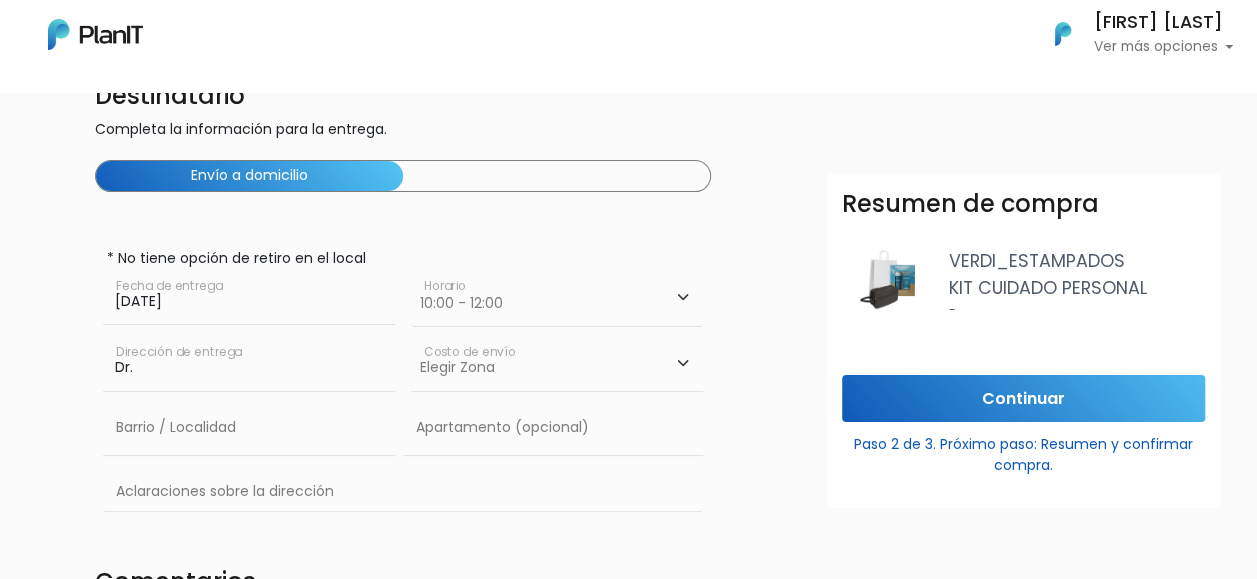 type on "Dr. Alfredo Garcia Morales 1119" 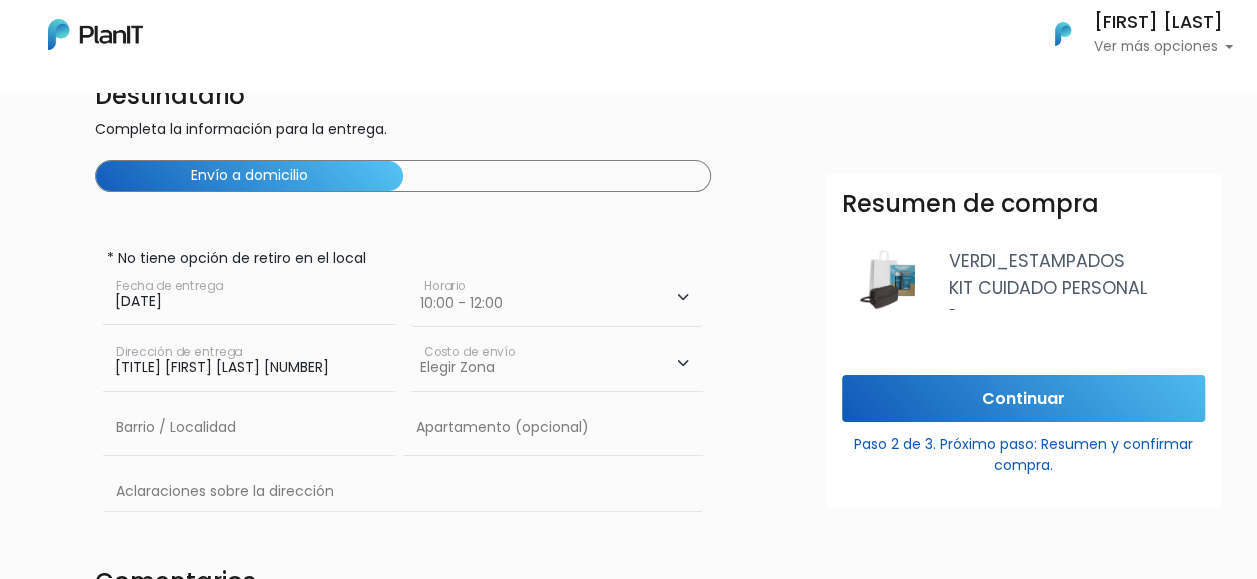 click on "Elegir Zona Zona américa- $600
Montevideo- $250" at bounding box center (557, 363) 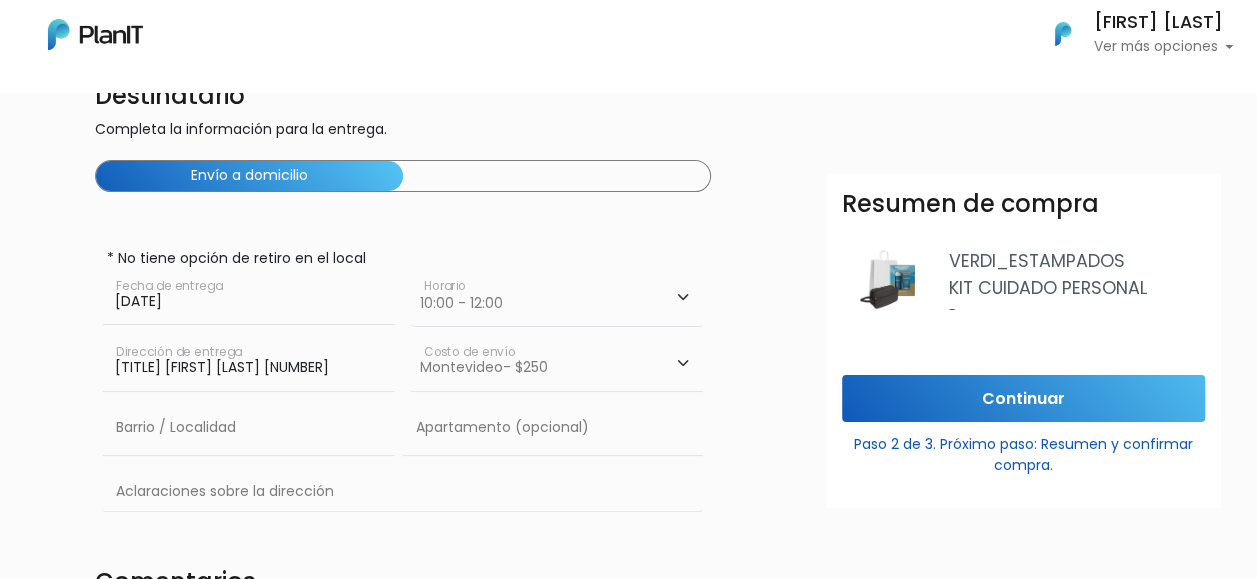 click on "Elegir Zona Zona américa- $600
Montevideo- $250" at bounding box center (557, 363) 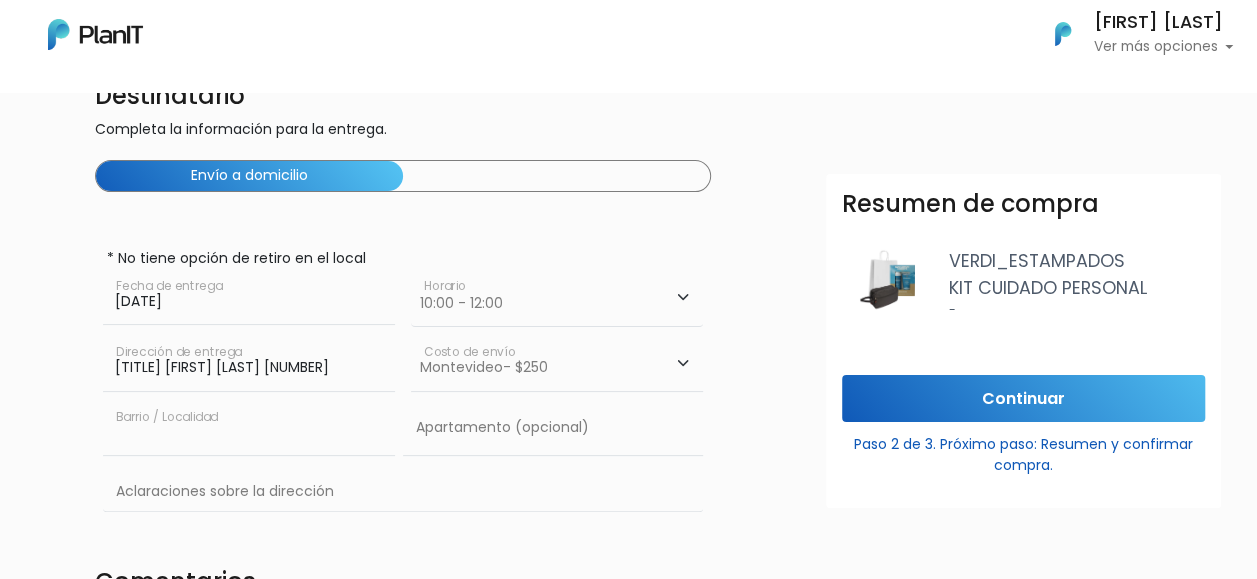 click at bounding box center (249, 428) 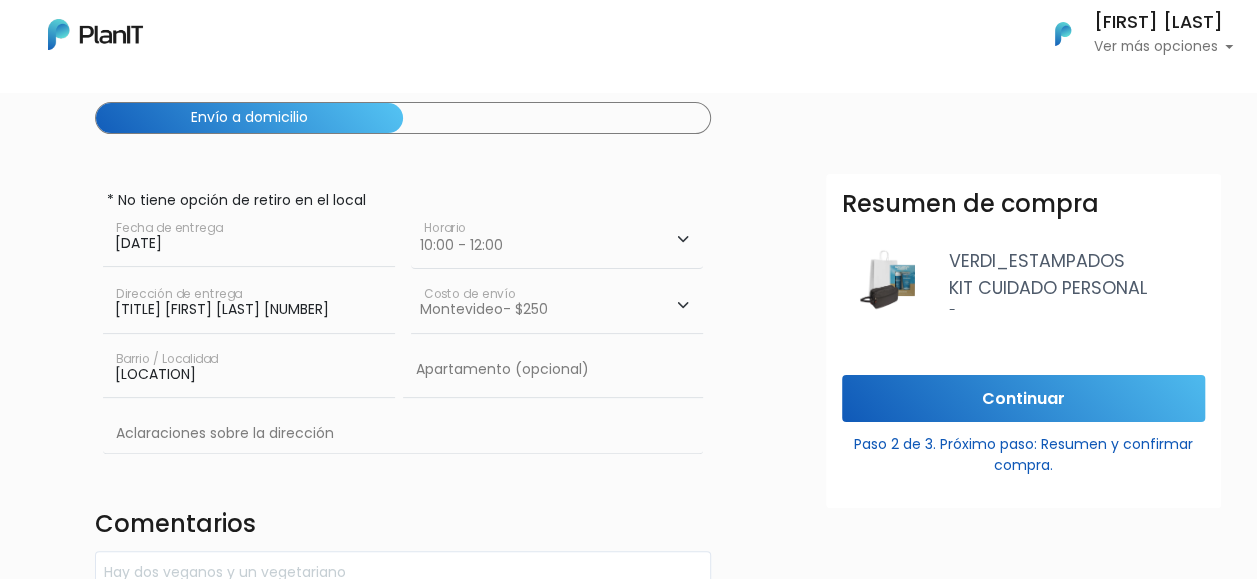 scroll, scrollTop: 200, scrollLeft: 0, axis: vertical 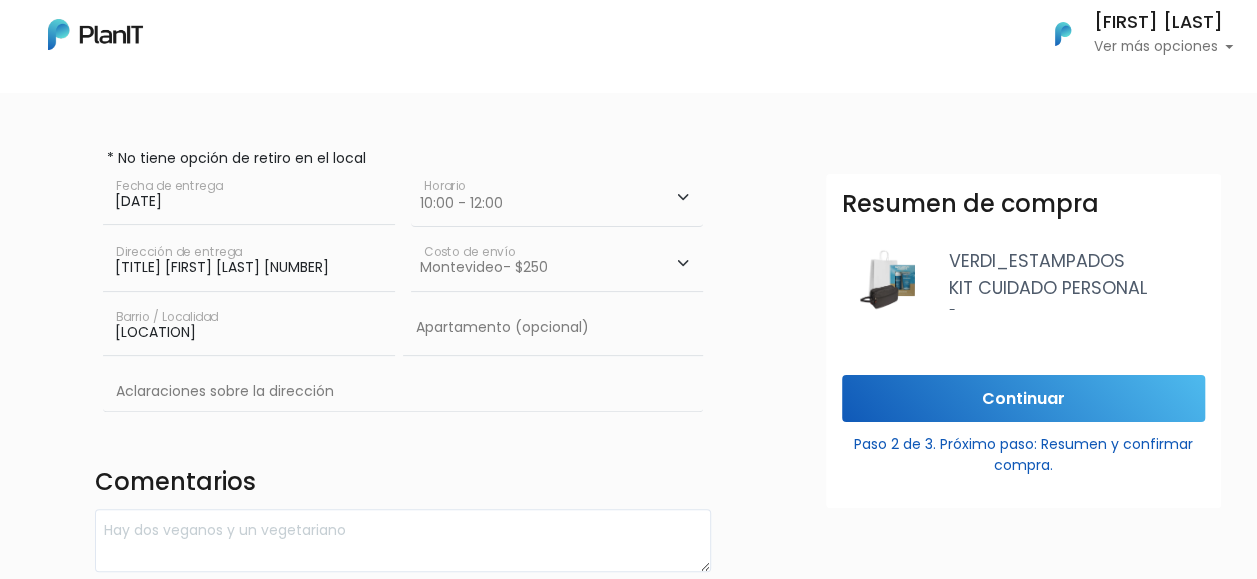 type on "BElla Vista" 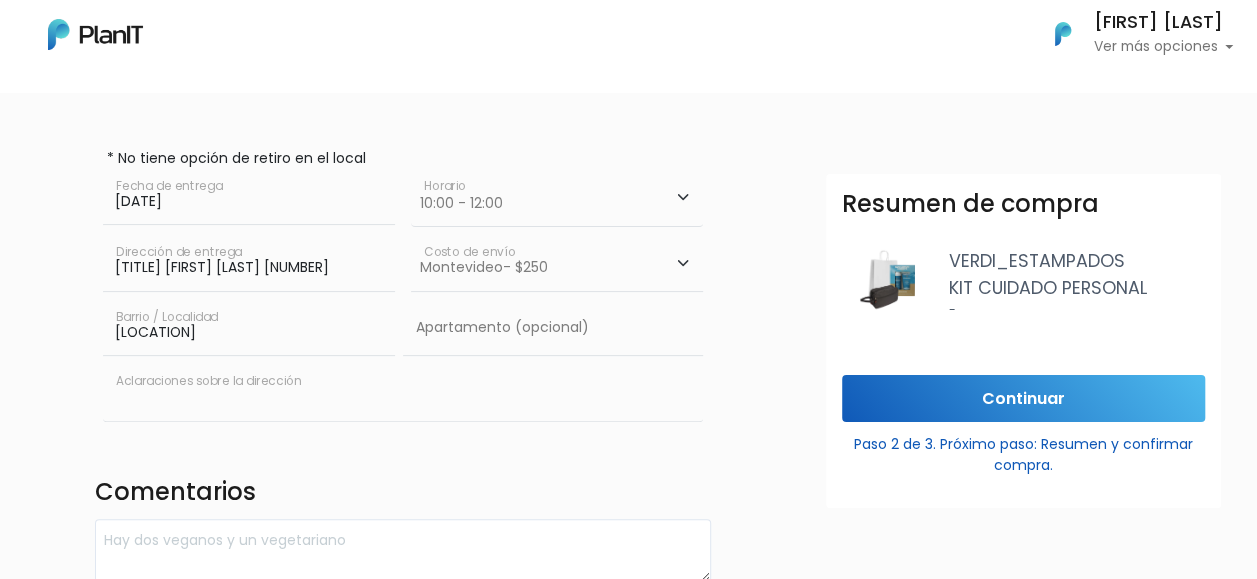 click at bounding box center [403, 393] 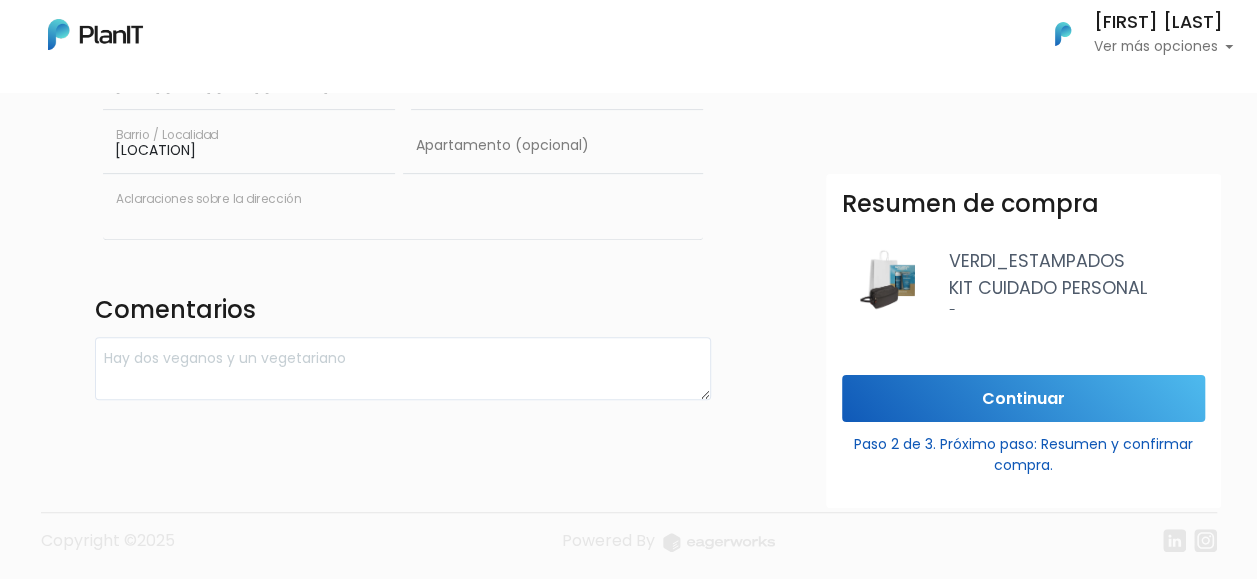 scroll, scrollTop: 384, scrollLeft: 0, axis: vertical 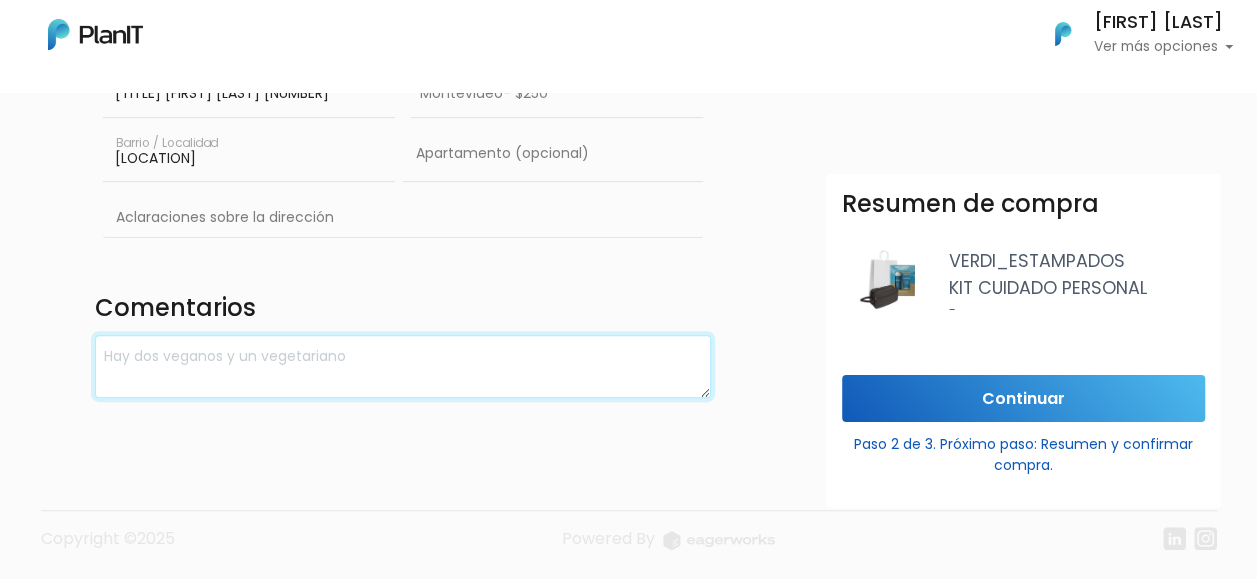 click at bounding box center [403, 366] 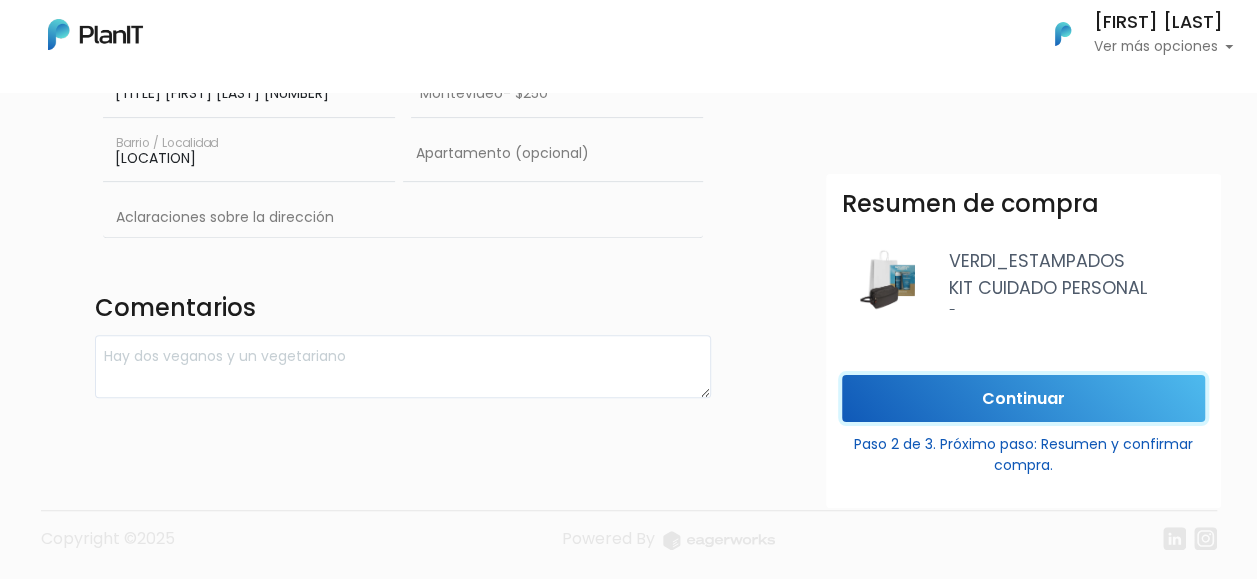 click on "Continuar" at bounding box center [1023, 398] 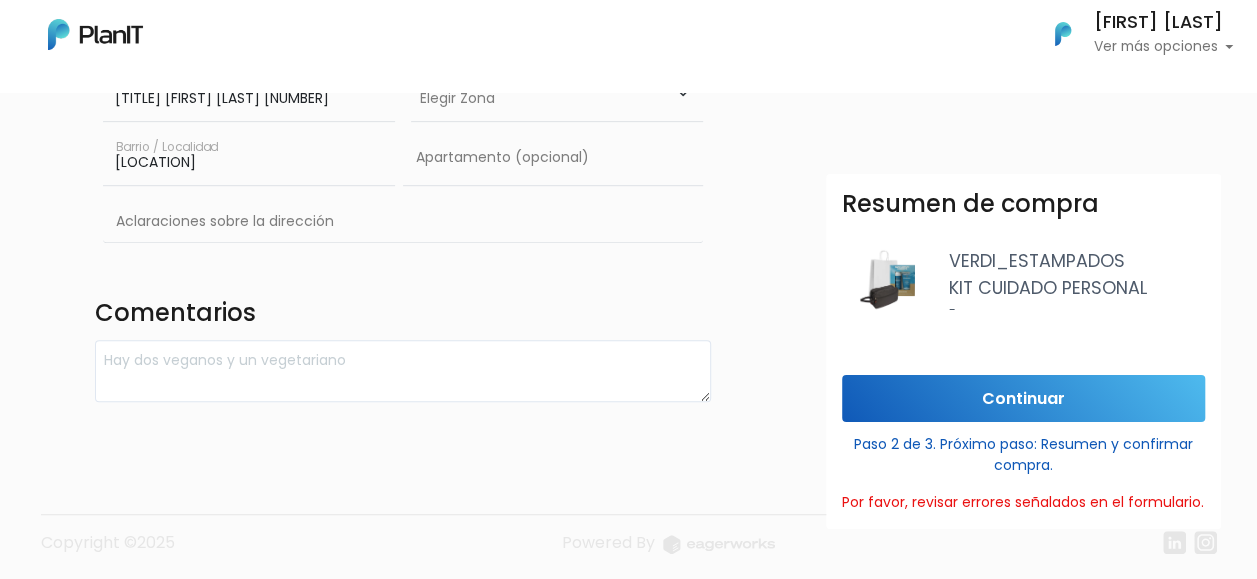 scroll, scrollTop: 459, scrollLeft: 0, axis: vertical 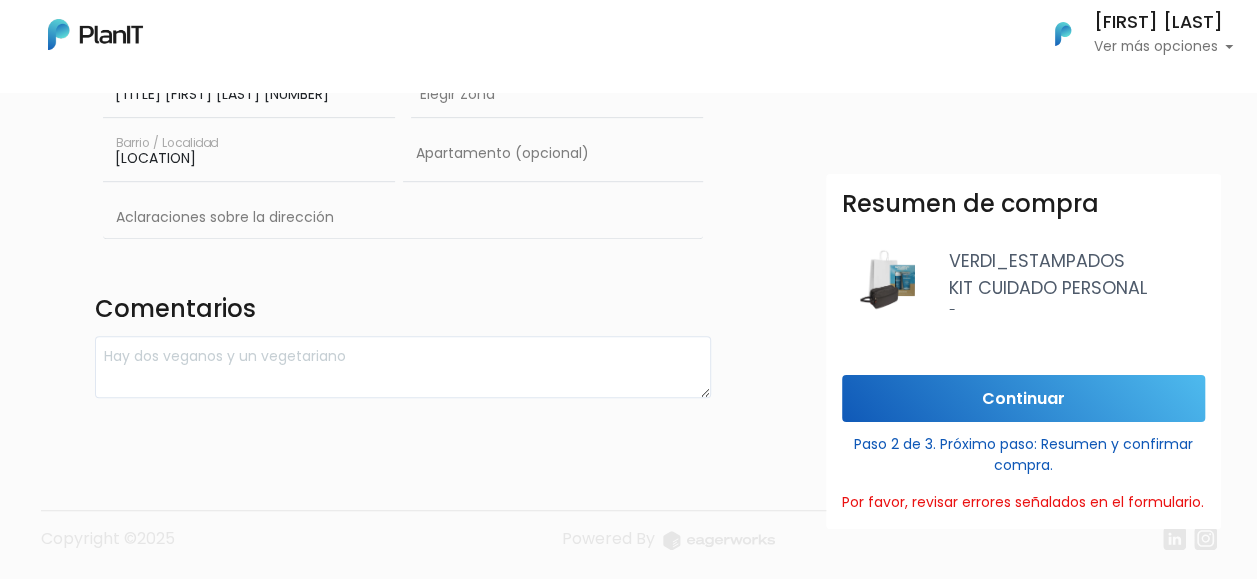 click on "¿Necesitás ayuda?" at bounding box center [1027, 1081] 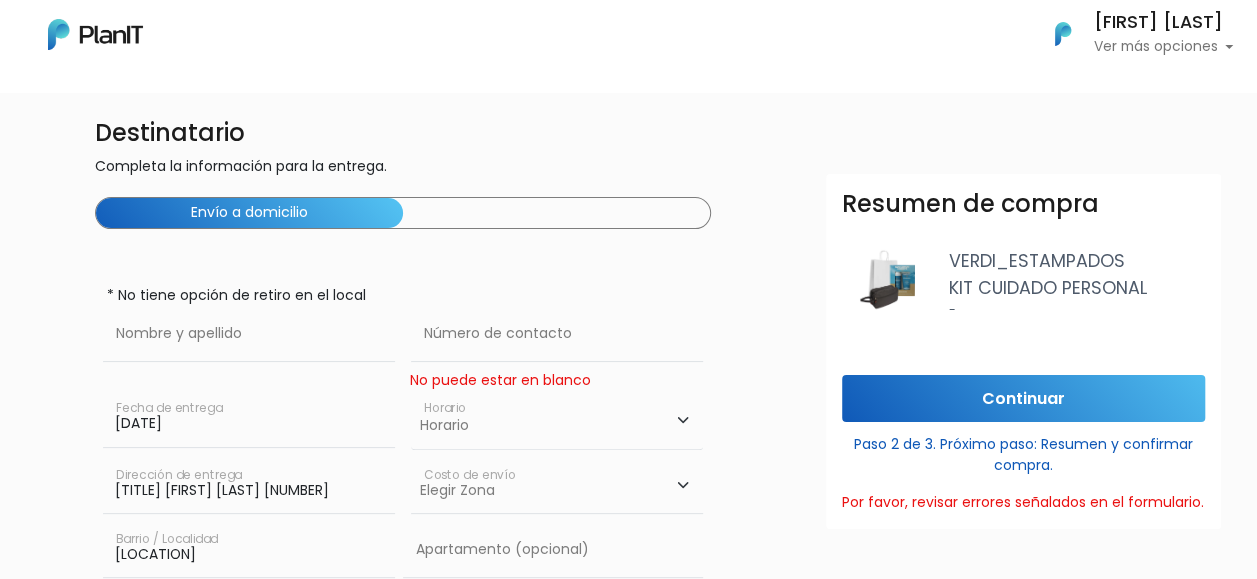 scroll, scrollTop: 0, scrollLeft: 0, axis: both 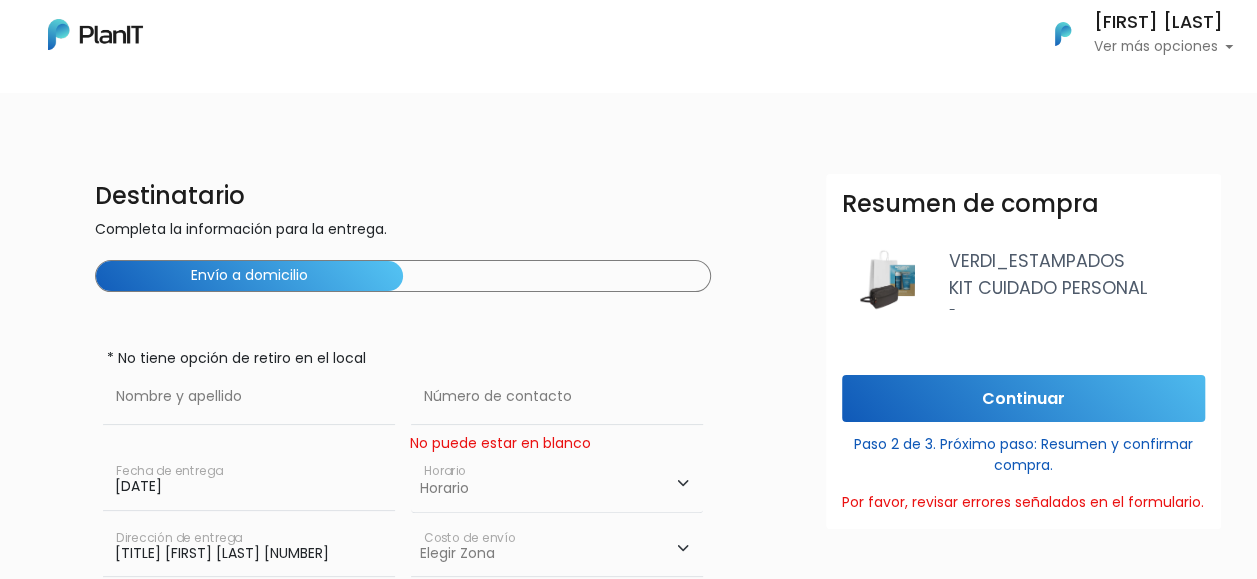 click on "Horario 08:00 - 10:00
10:00 - 12:00
14:00 - 16:00
16:00 - 18:00" at bounding box center (557, 483) 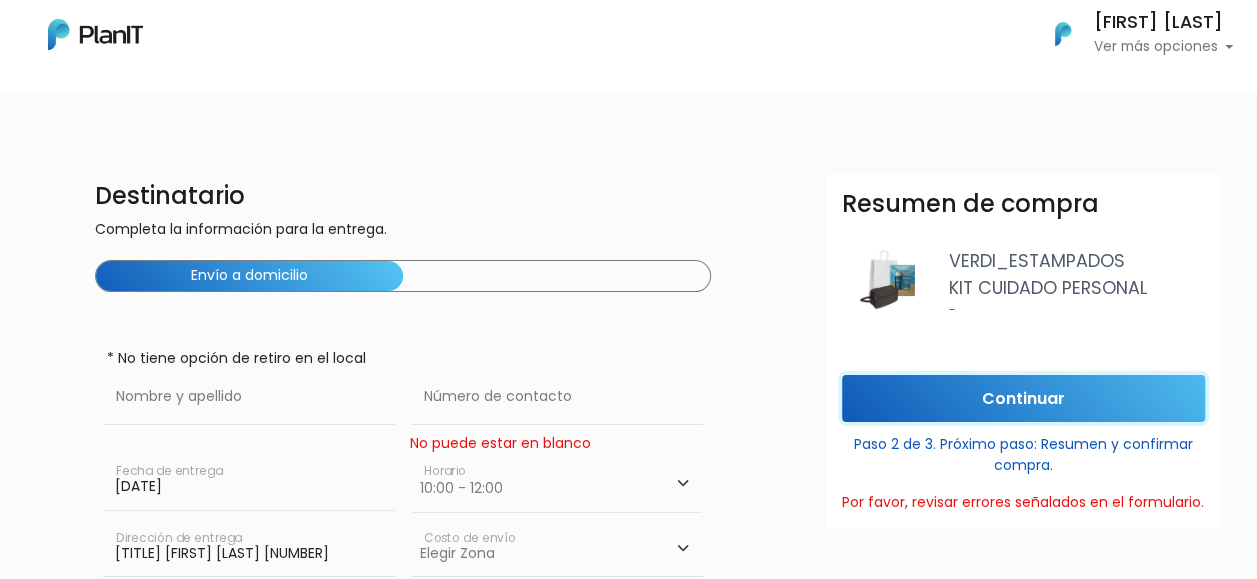 click on "Continuar" at bounding box center [1023, 398] 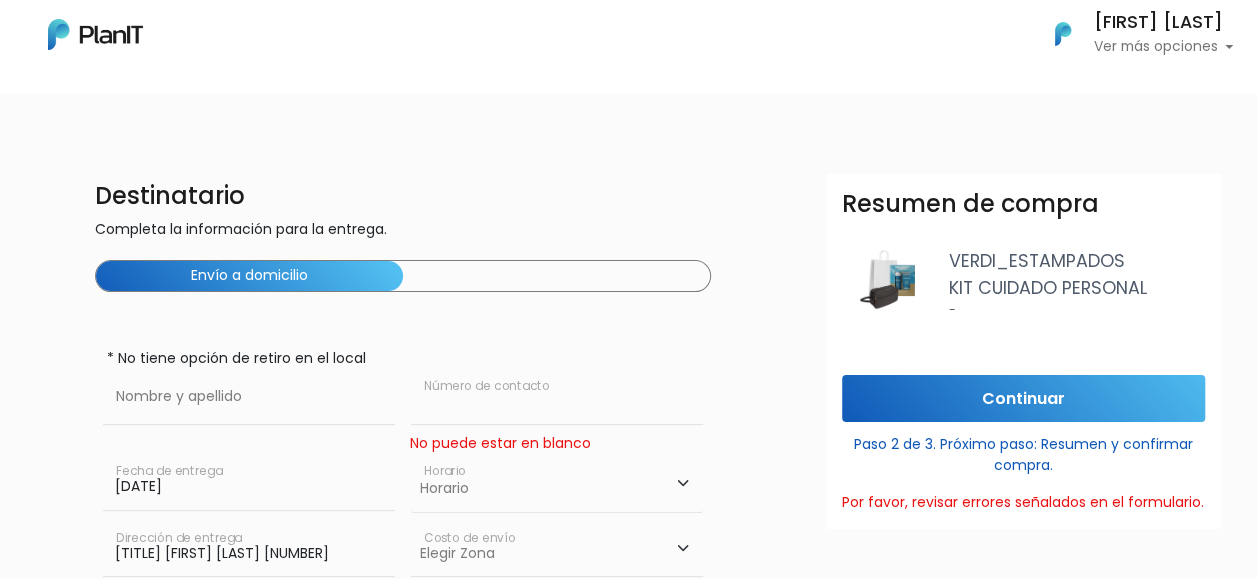 drag, startPoint x: 528, startPoint y: 395, endPoint x: 446, endPoint y: 404, distance: 82.492424 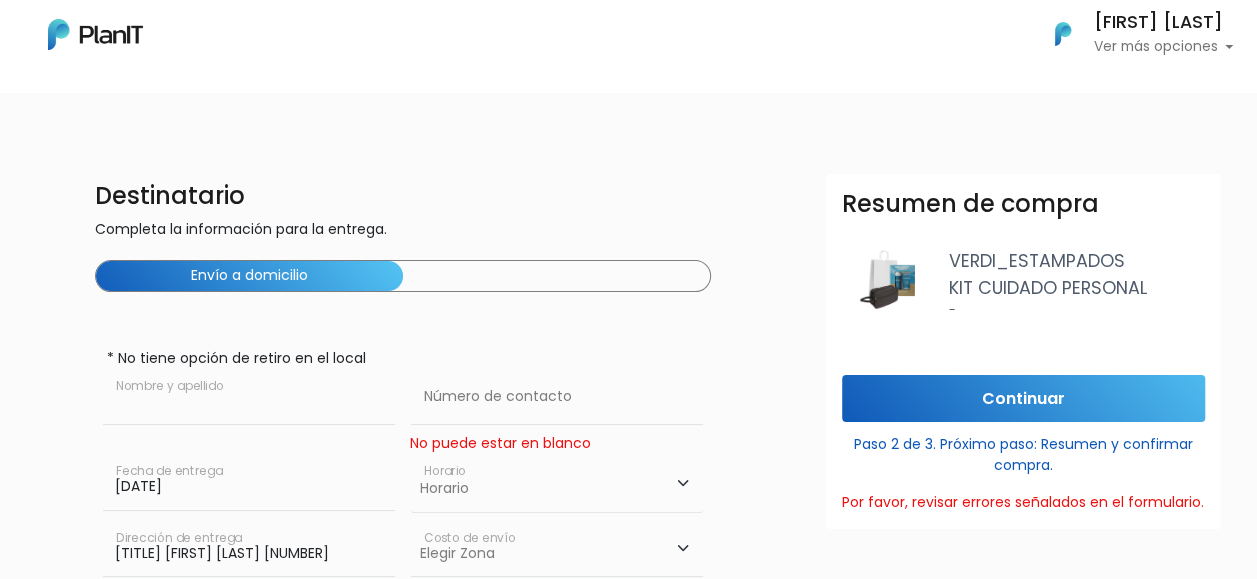 click at bounding box center (249, 397) 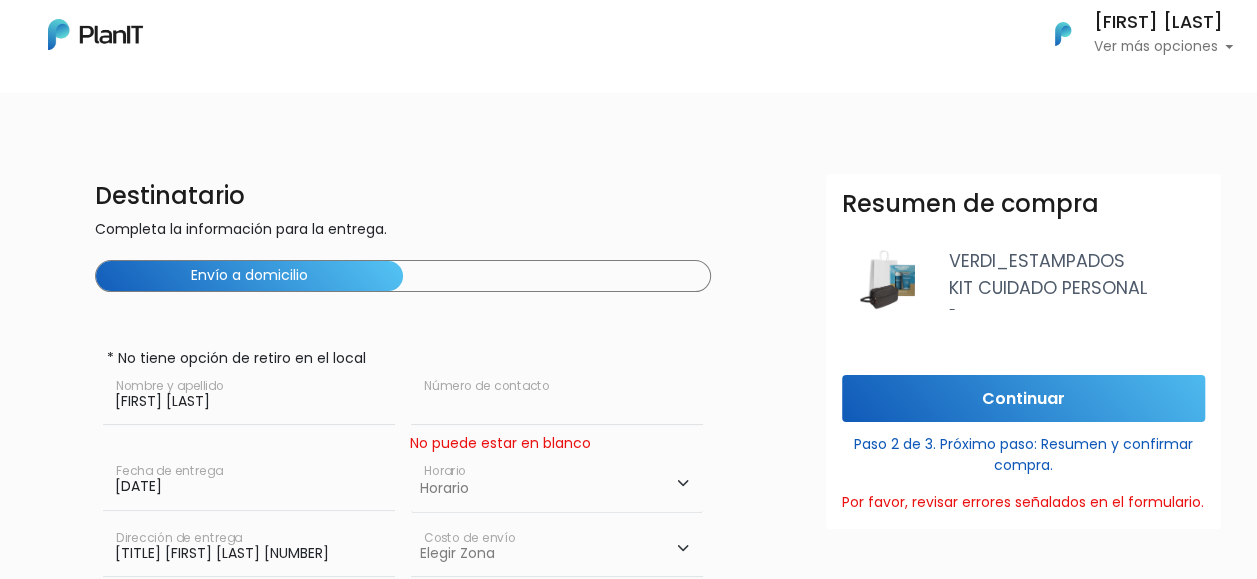 type on "095916104" 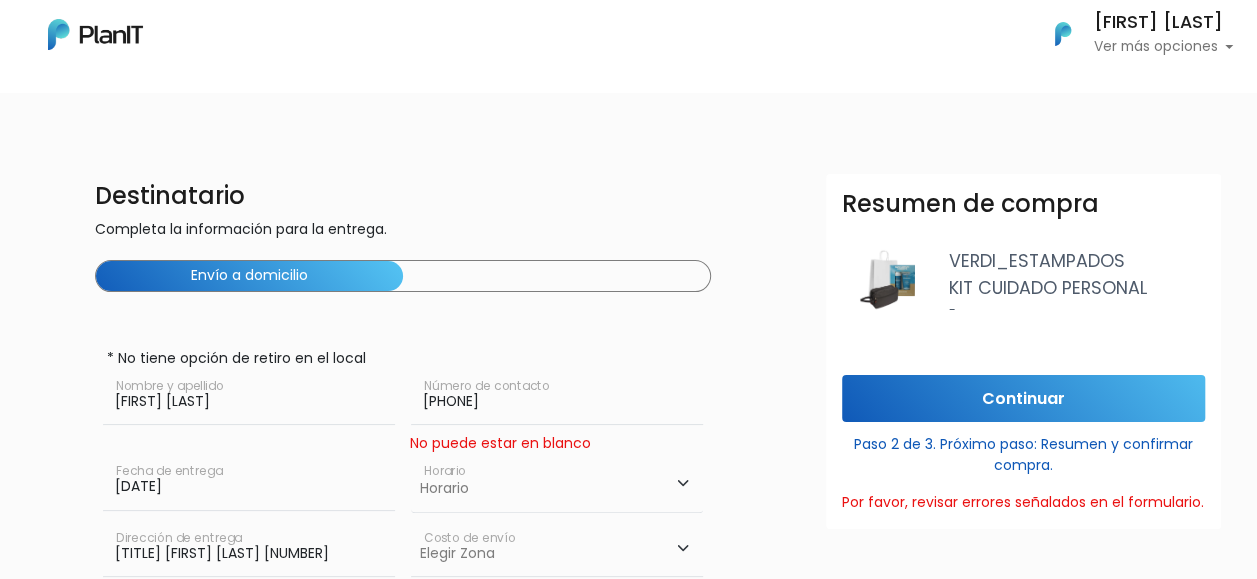 click on "095916104" at bounding box center [557, 397] 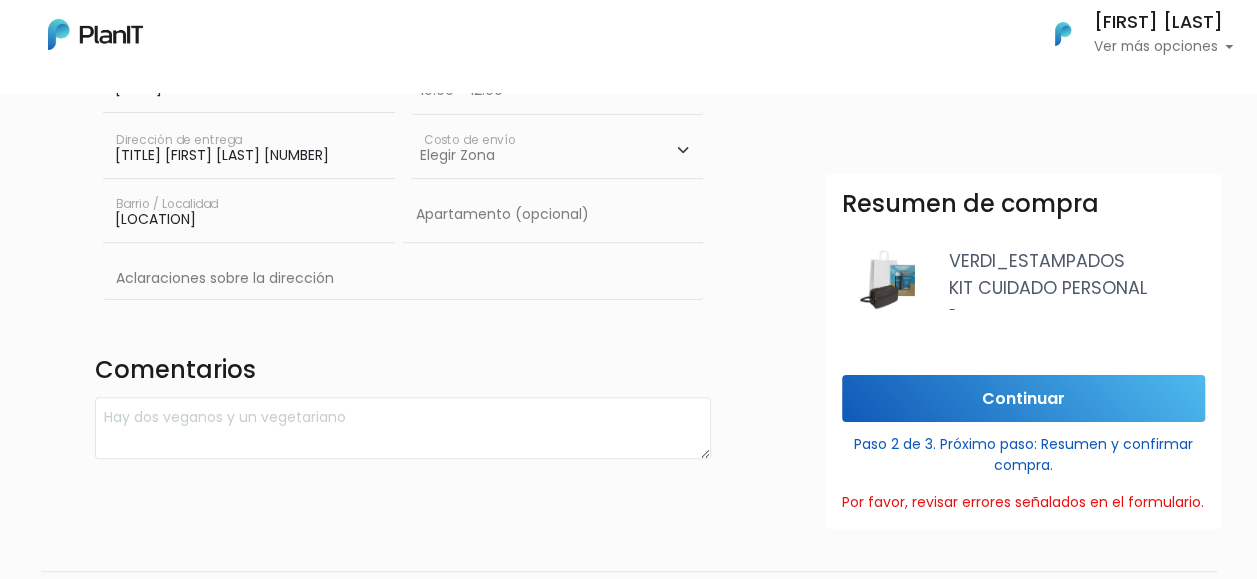 scroll, scrollTop: 400, scrollLeft: 0, axis: vertical 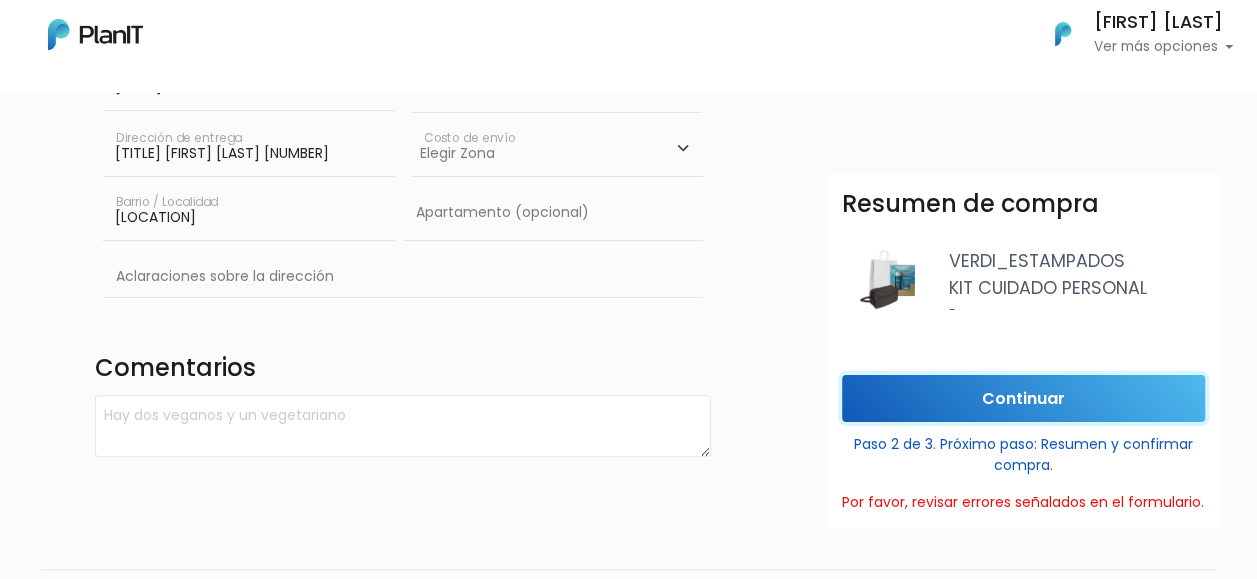 click on "Continuar" at bounding box center (1023, 398) 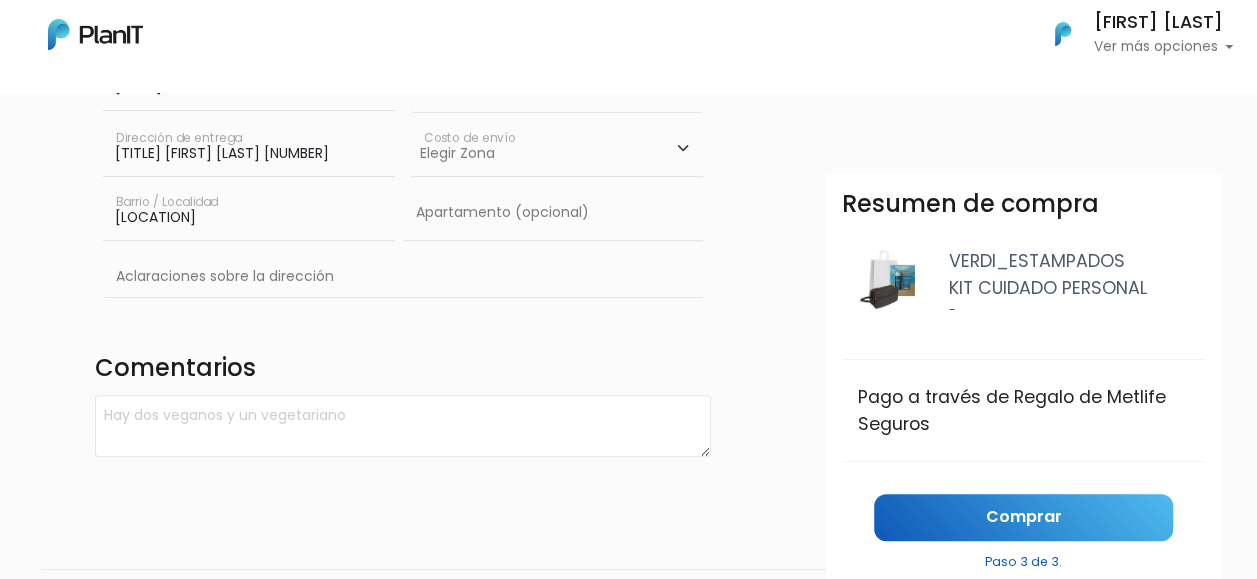 scroll, scrollTop: 42, scrollLeft: 0, axis: vertical 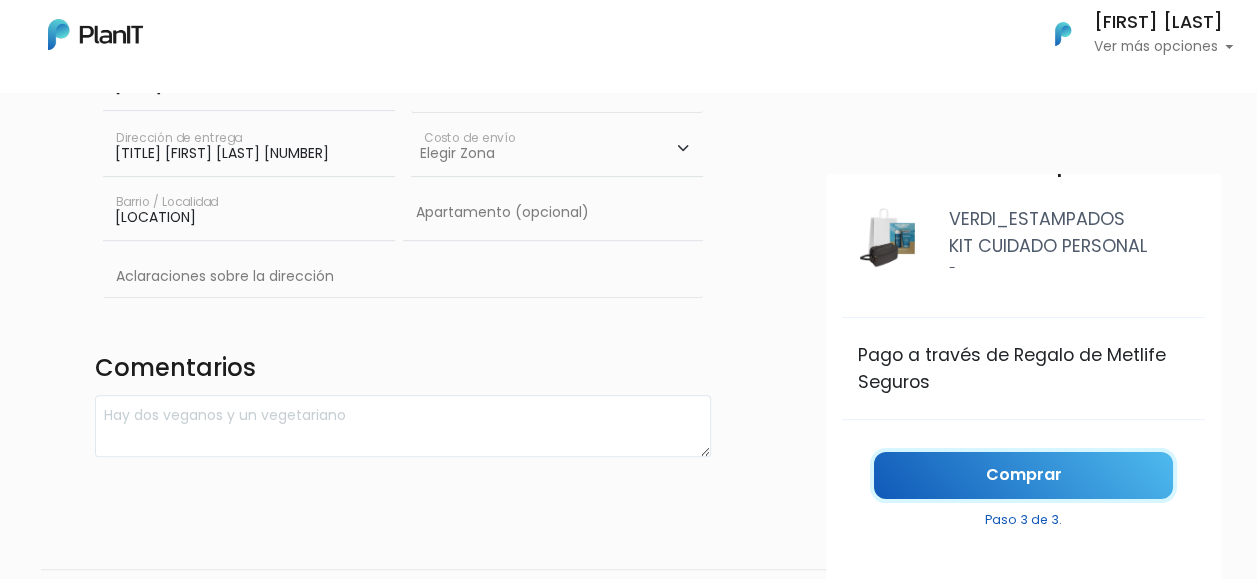 click on "Comprar" at bounding box center (1023, 475) 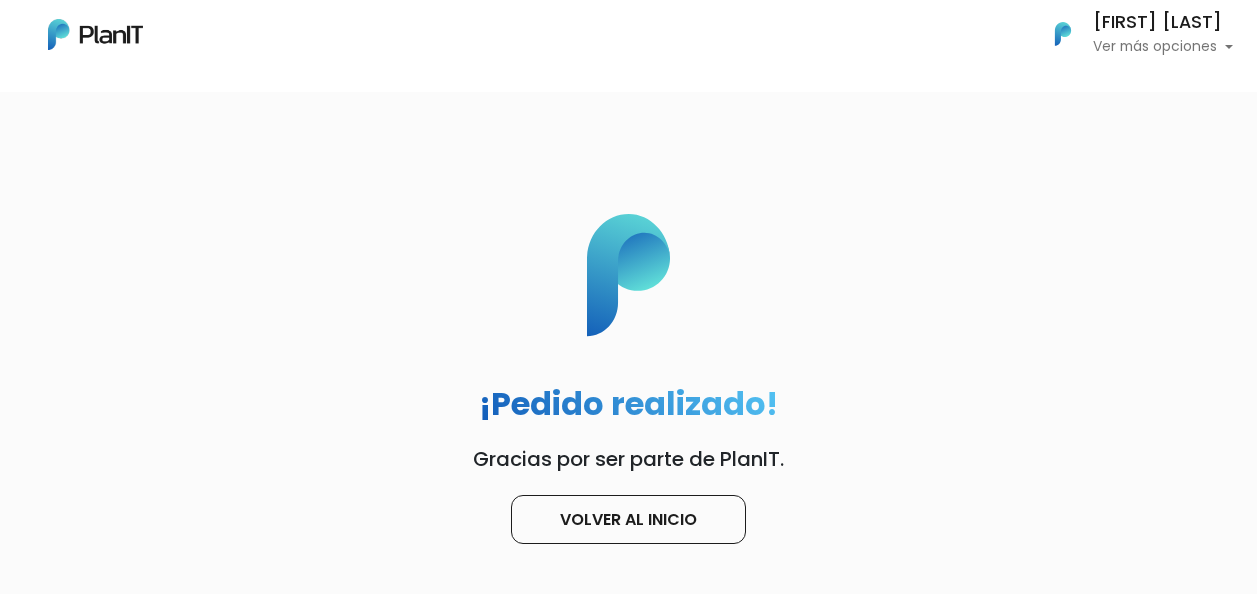 scroll, scrollTop: 0, scrollLeft: 0, axis: both 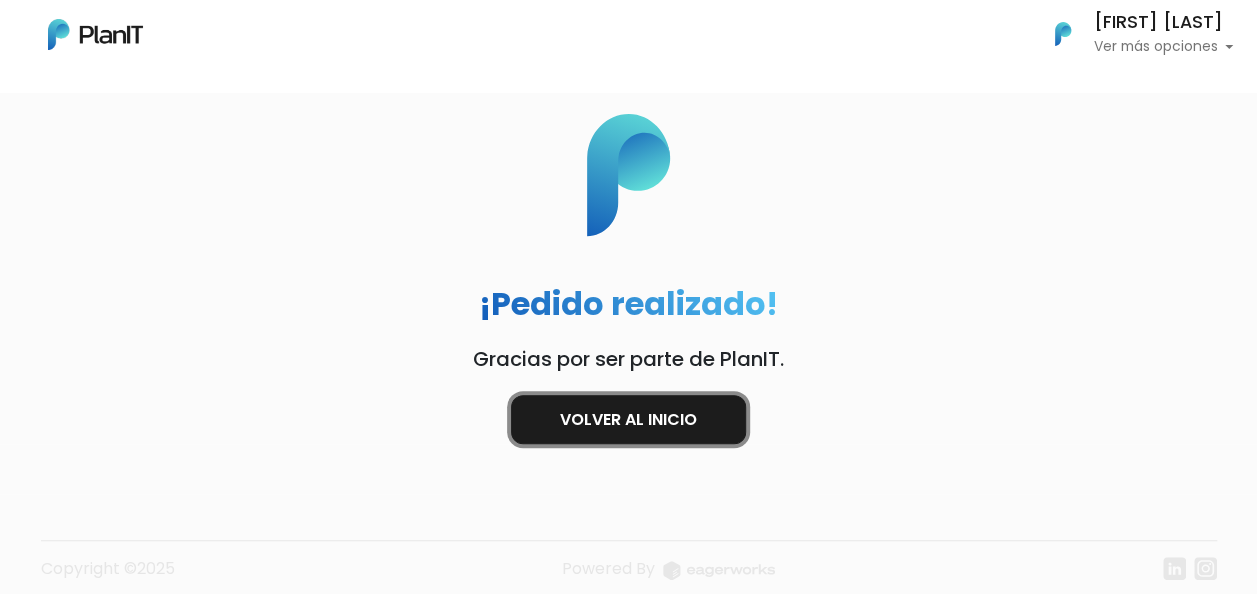 click on "Volver al inicio" at bounding box center (628, 419) 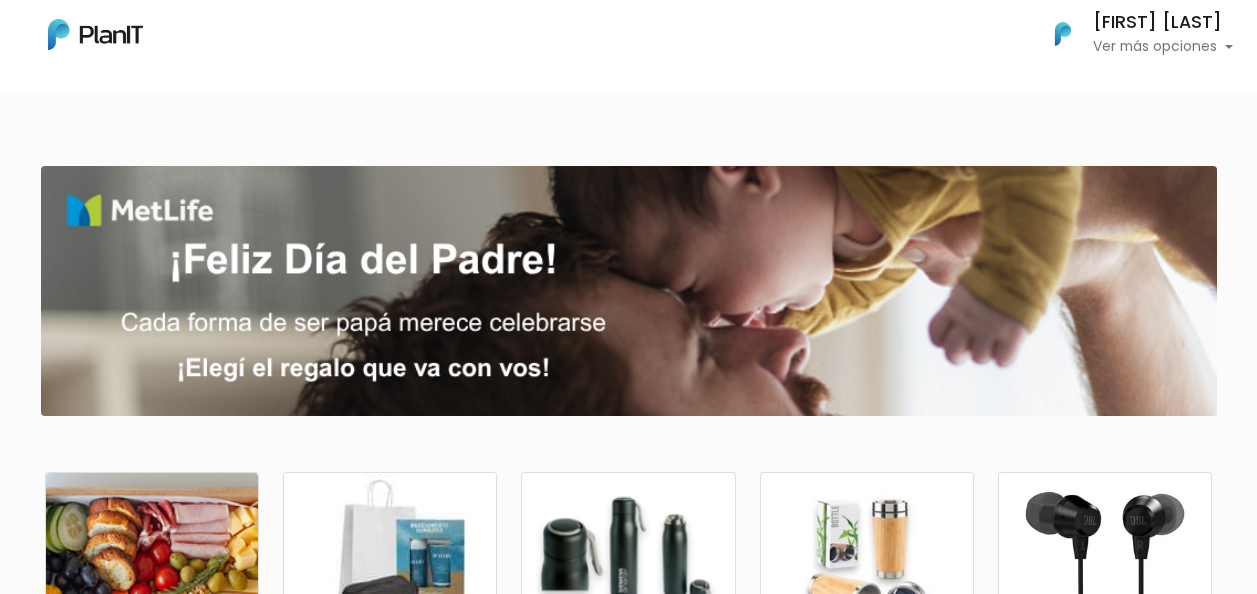 scroll, scrollTop: 0, scrollLeft: 0, axis: both 